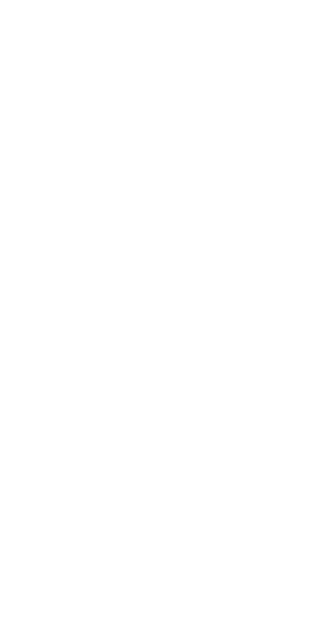 scroll, scrollTop: 0, scrollLeft: 0, axis: both 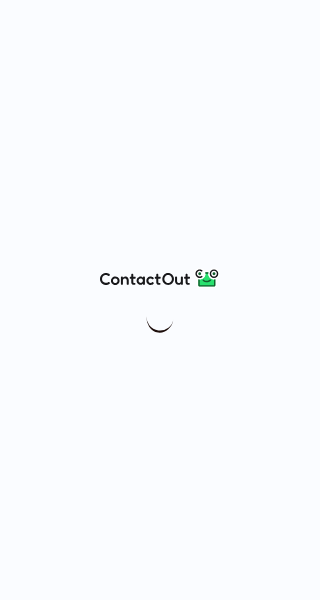 click at bounding box center [160, 300] 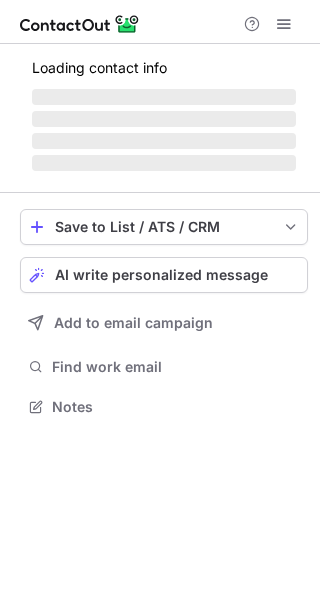 scroll, scrollTop: 10, scrollLeft: 10, axis: both 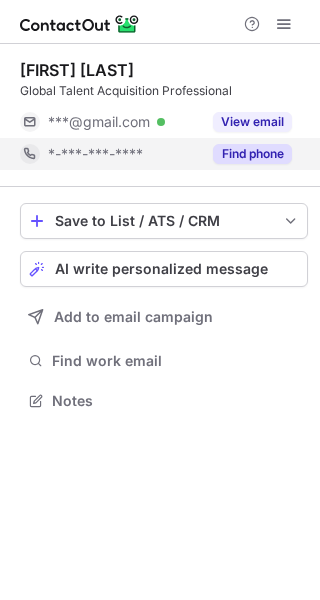 click on "Find phone" at bounding box center (252, 154) 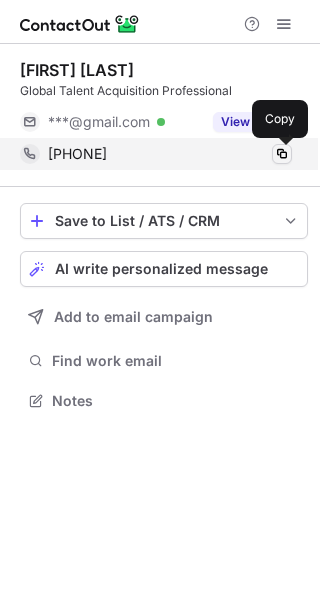 click at bounding box center (282, 154) 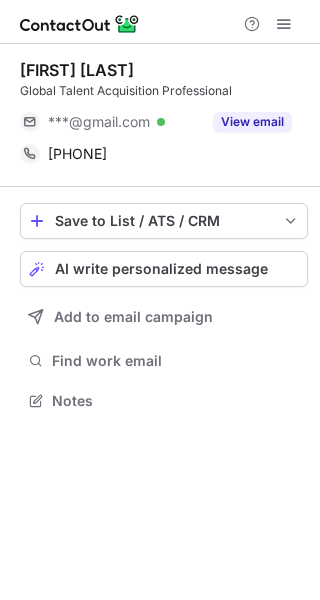 type 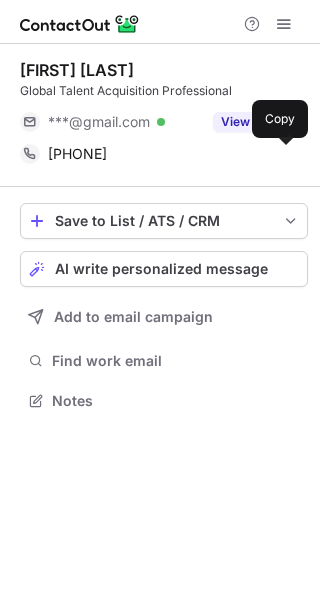 scroll, scrollTop: 0, scrollLeft: 0, axis: both 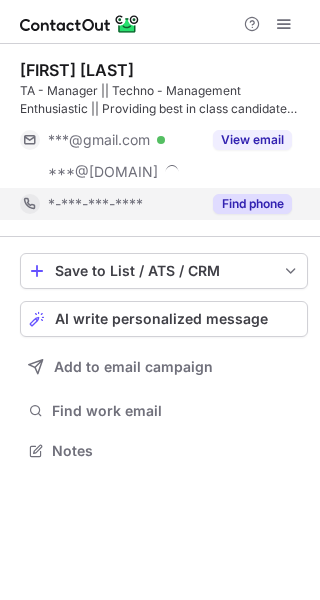 click on "Find phone" at bounding box center (252, 204) 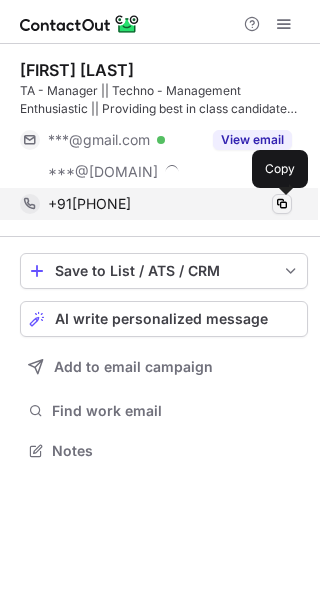 click at bounding box center (282, 204) 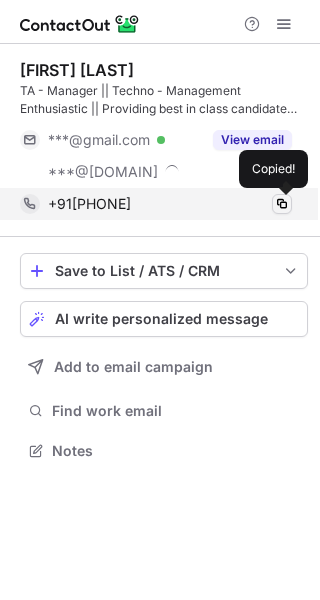 type 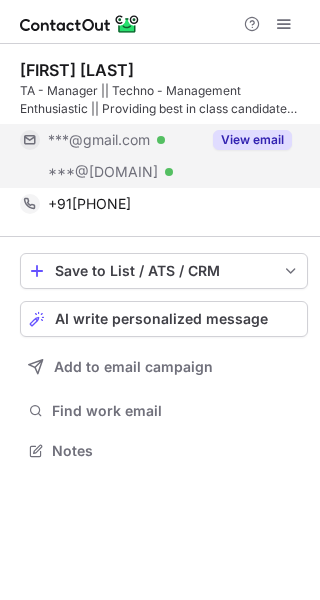 click on "View email" at bounding box center [252, 140] 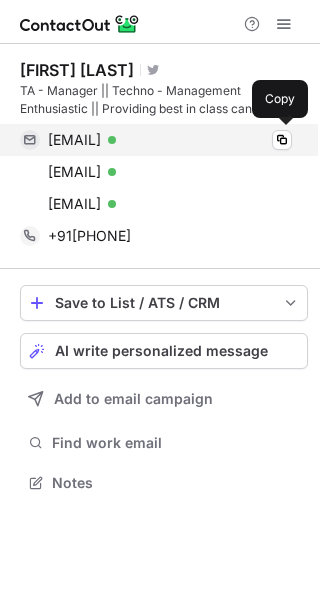scroll, scrollTop: 10, scrollLeft: 10, axis: both 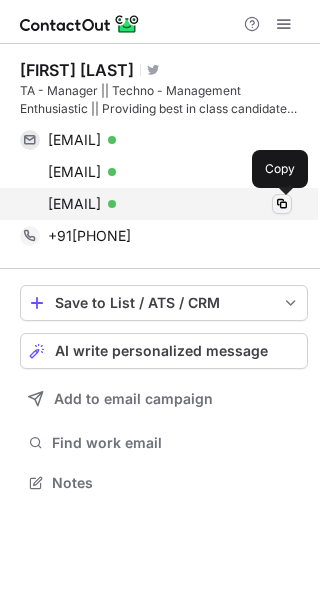 click at bounding box center [282, 204] 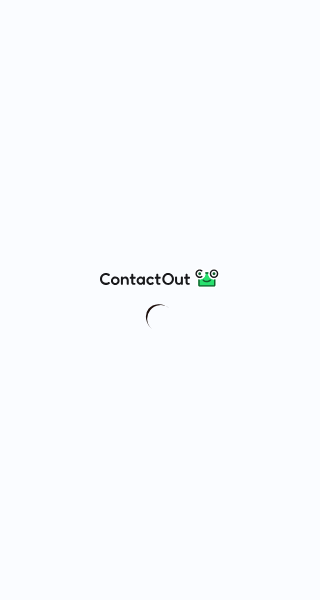 scroll, scrollTop: 0, scrollLeft: 0, axis: both 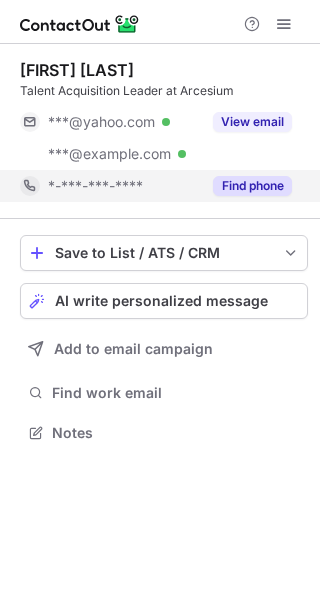 click on "Find phone" at bounding box center [252, 186] 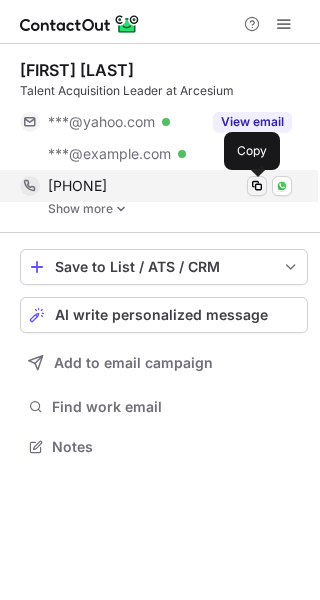 scroll, scrollTop: 10, scrollLeft: 10, axis: both 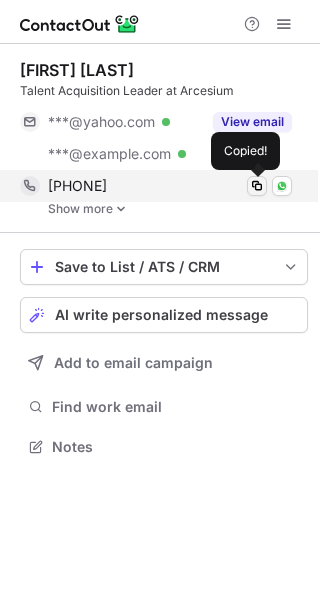 type 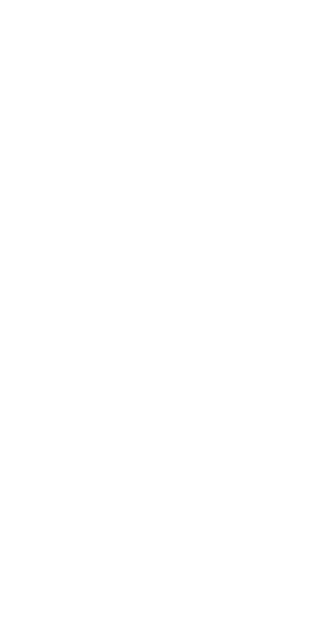 scroll, scrollTop: 0, scrollLeft: 0, axis: both 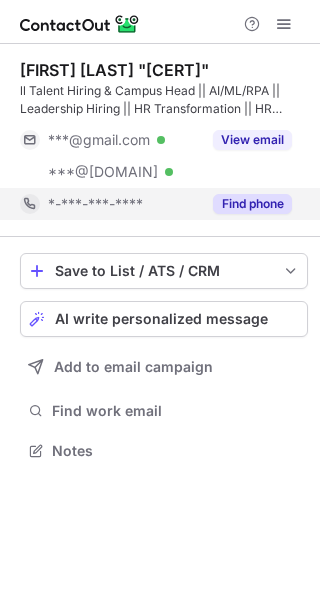 click on "Find phone" at bounding box center [252, 204] 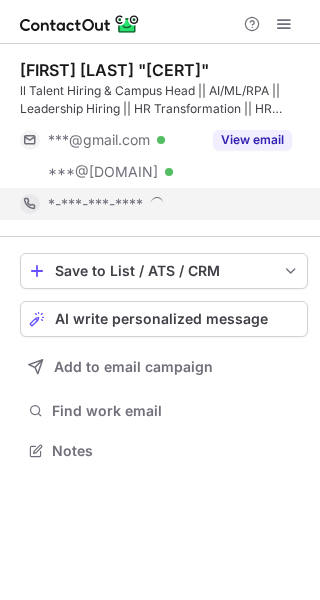 scroll, scrollTop: 10, scrollLeft: 10, axis: both 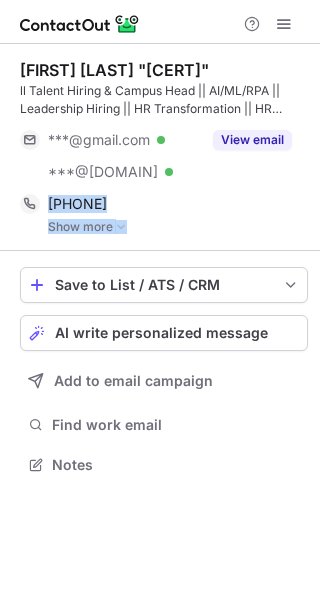 click on "Show more" at bounding box center [178, 227] 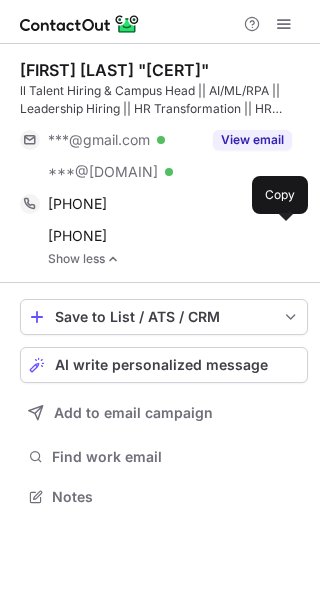 scroll, scrollTop: 10, scrollLeft: 10, axis: both 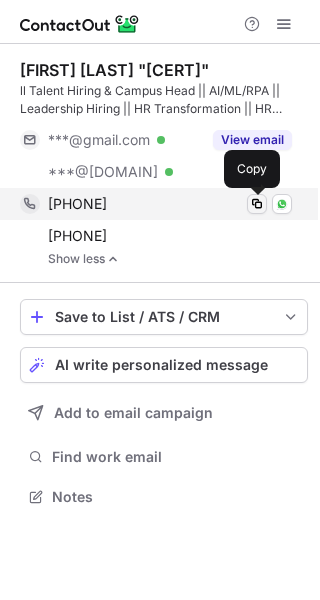 click at bounding box center [257, 204] 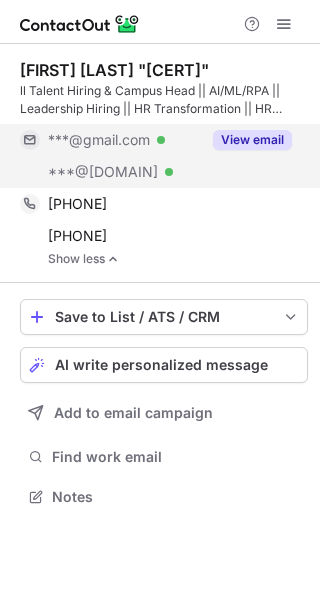 click on "View email" at bounding box center [252, 140] 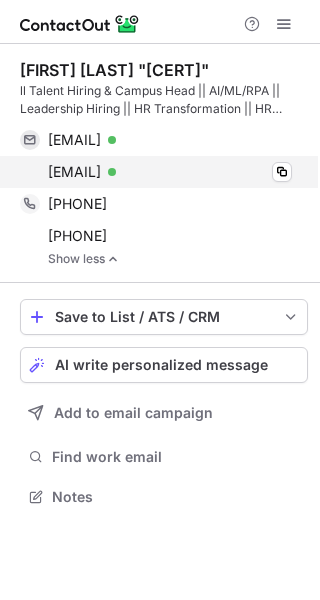 click on "shubam.speaker@rsystems.com Verified Copy" at bounding box center (156, 172) 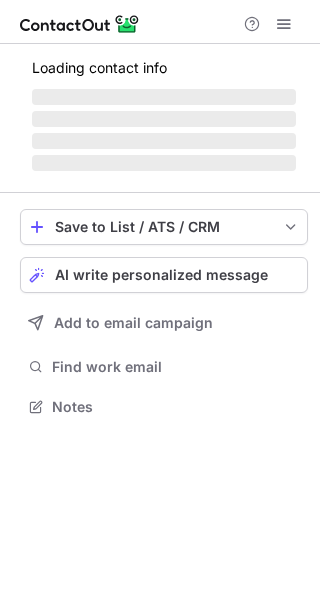 scroll, scrollTop: 0, scrollLeft: 0, axis: both 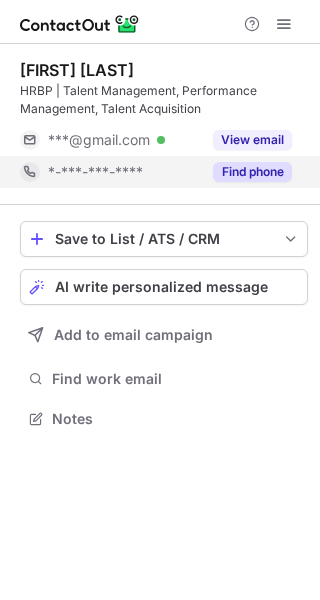 click on "Find phone" at bounding box center (252, 172) 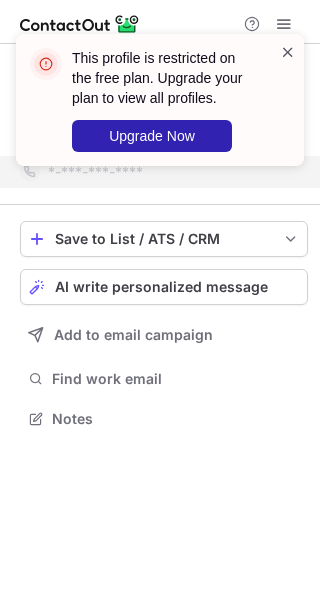 click at bounding box center [288, 52] 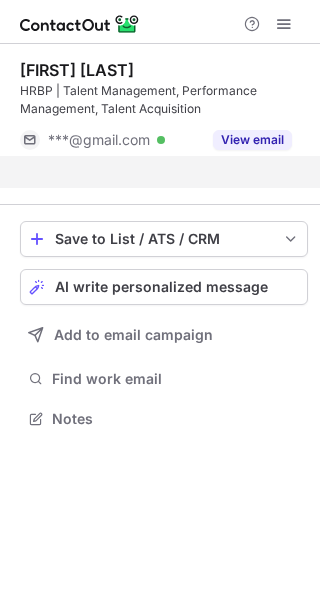 scroll, scrollTop: 372, scrollLeft: 320, axis: both 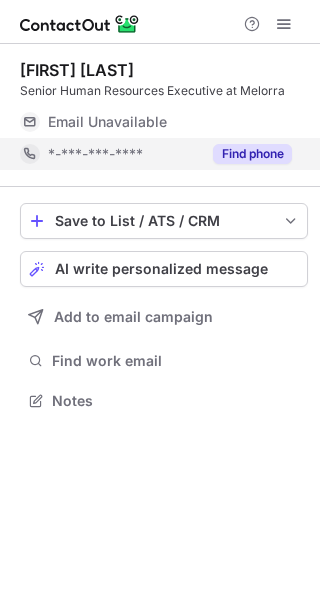 click on "Find phone" at bounding box center (246, 154) 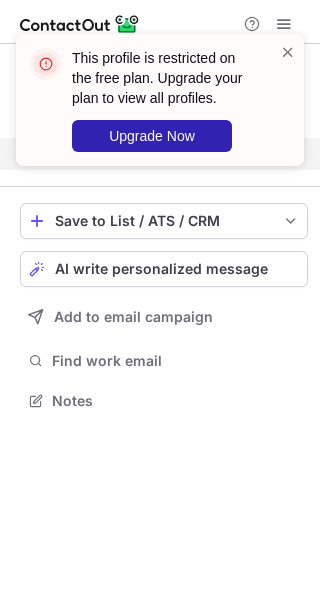 click on "This profile is restricted on the free plan. Upgrade your plan to view all profiles. Upgrade Now" at bounding box center (152, 100) 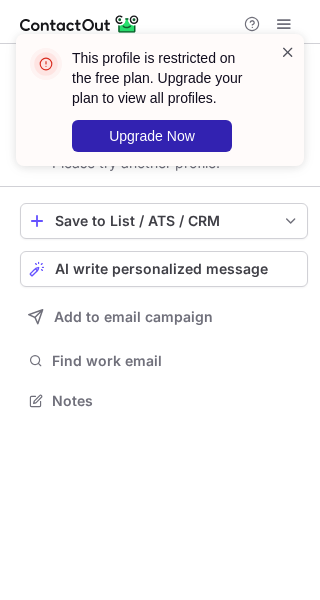 click at bounding box center (288, 52) 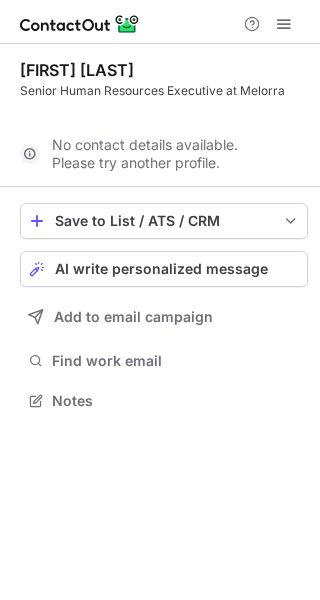 scroll, scrollTop: 354, scrollLeft: 320, axis: both 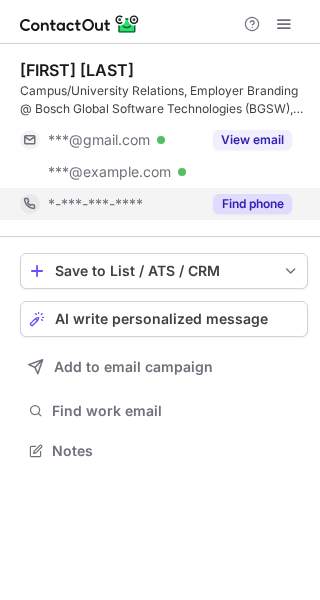 click on "Find phone" at bounding box center [252, 204] 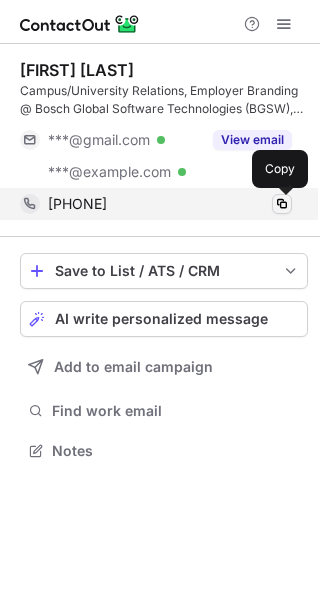 click at bounding box center [282, 204] 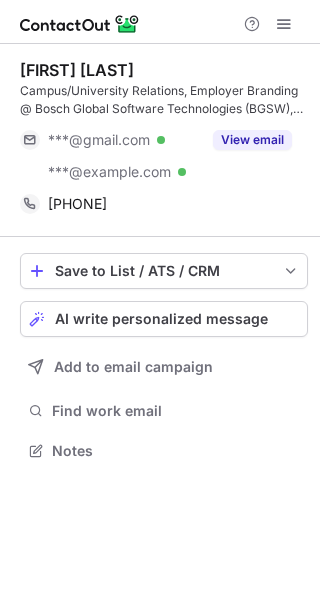 type 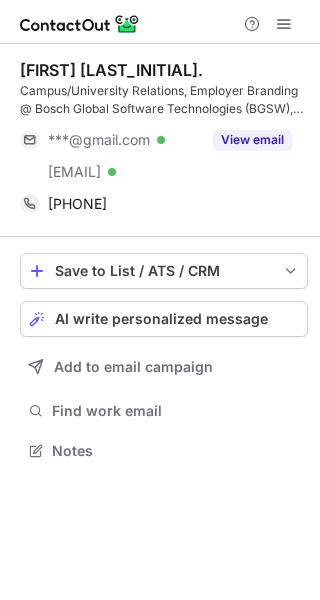 scroll, scrollTop: 0, scrollLeft: 0, axis: both 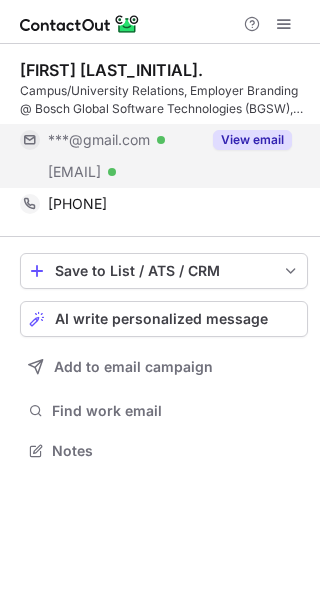 drag, startPoint x: 0, startPoint y: 0, endPoint x: 243, endPoint y: 139, distance: 279.9464 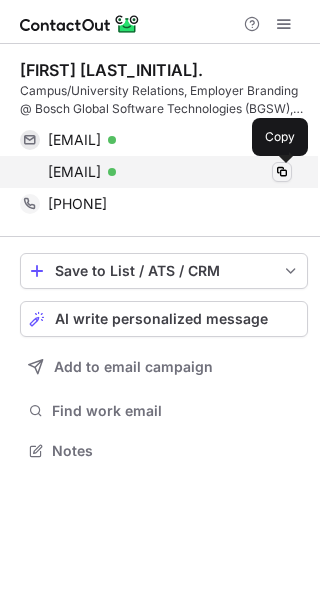 click at bounding box center (282, 172) 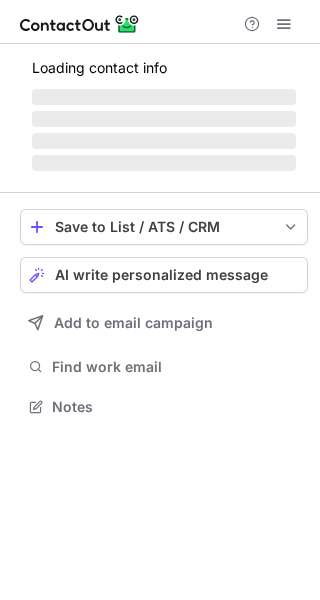 scroll, scrollTop: 0, scrollLeft: 0, axis: both 